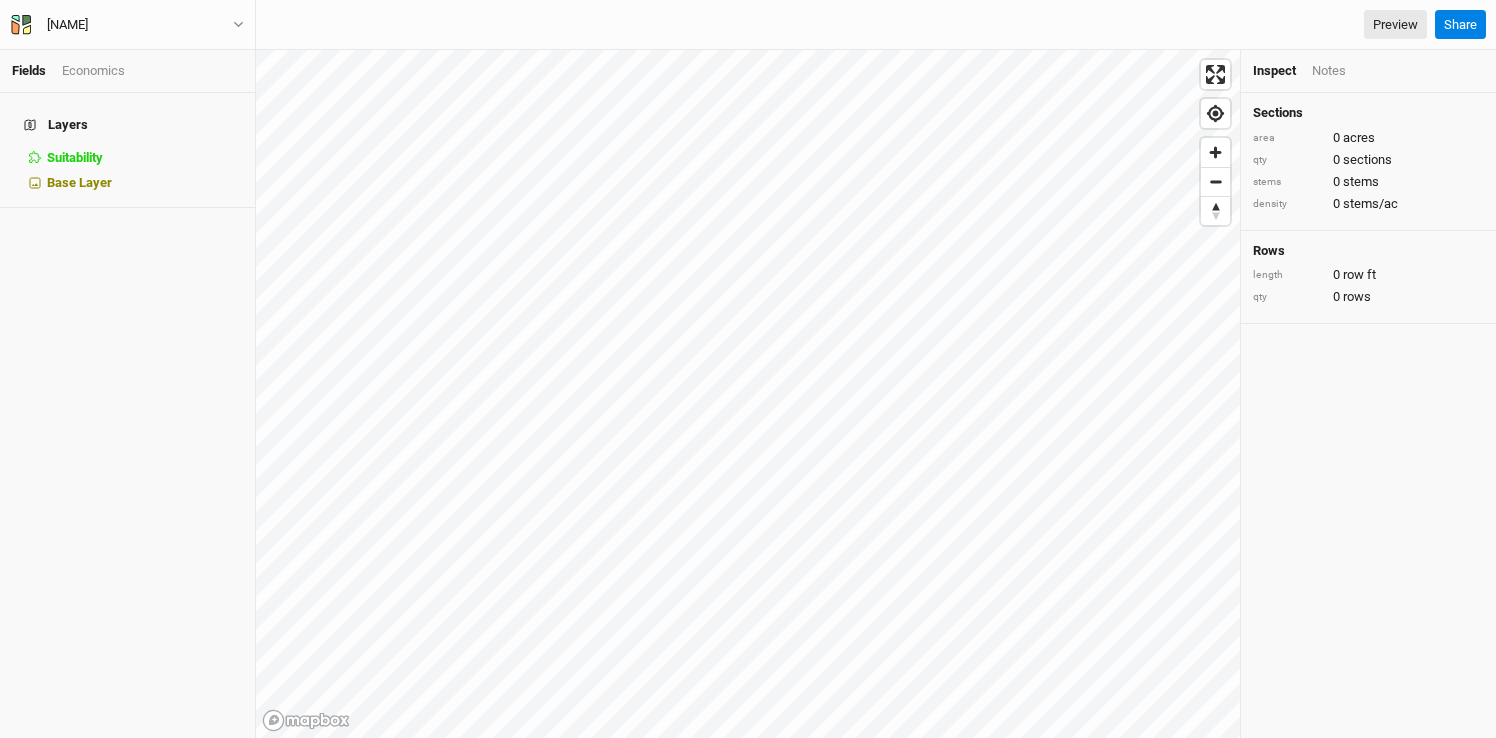 scroll, scrollTop: 0, scrollLeft: 0, axis: both 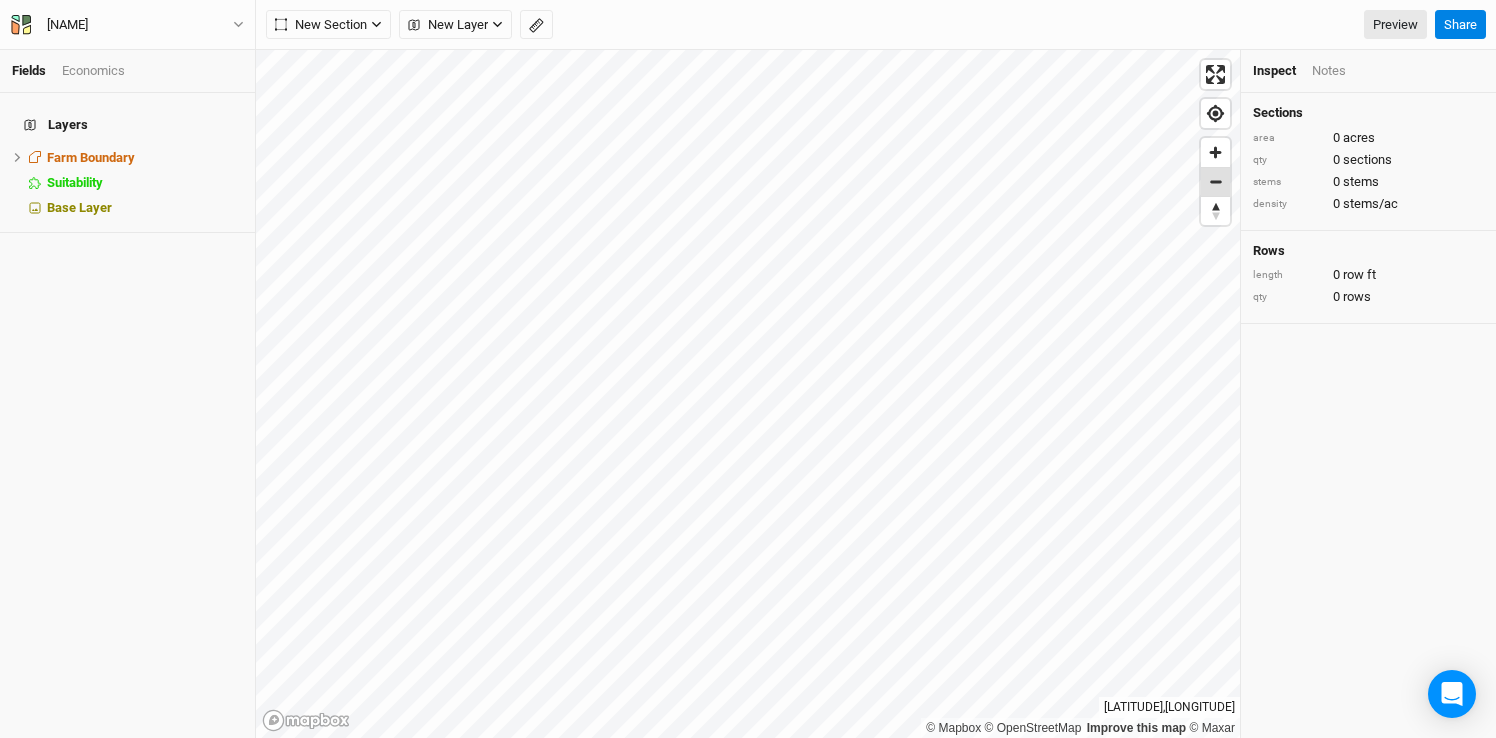click at bounding box center [1215, 182] 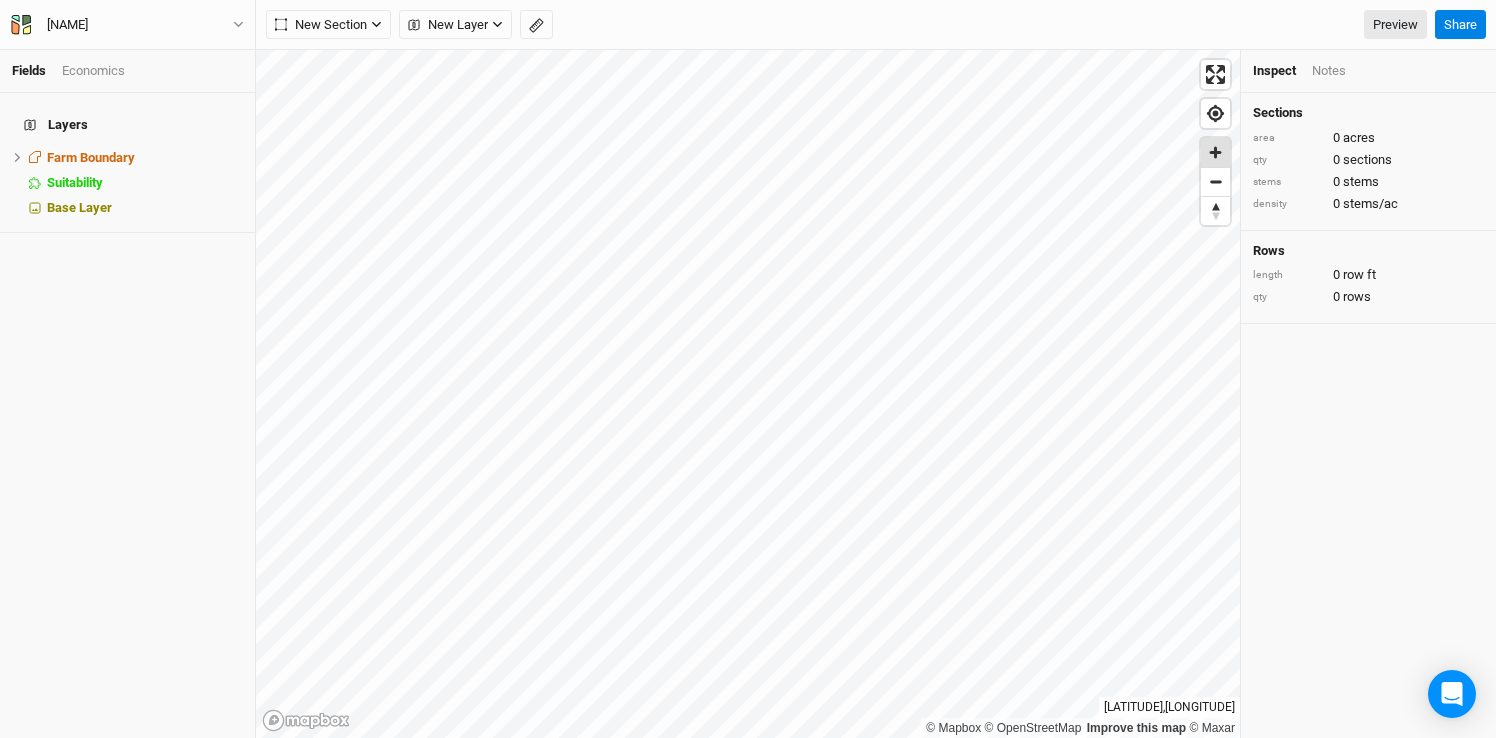 click at bounding box center [1215, 152] 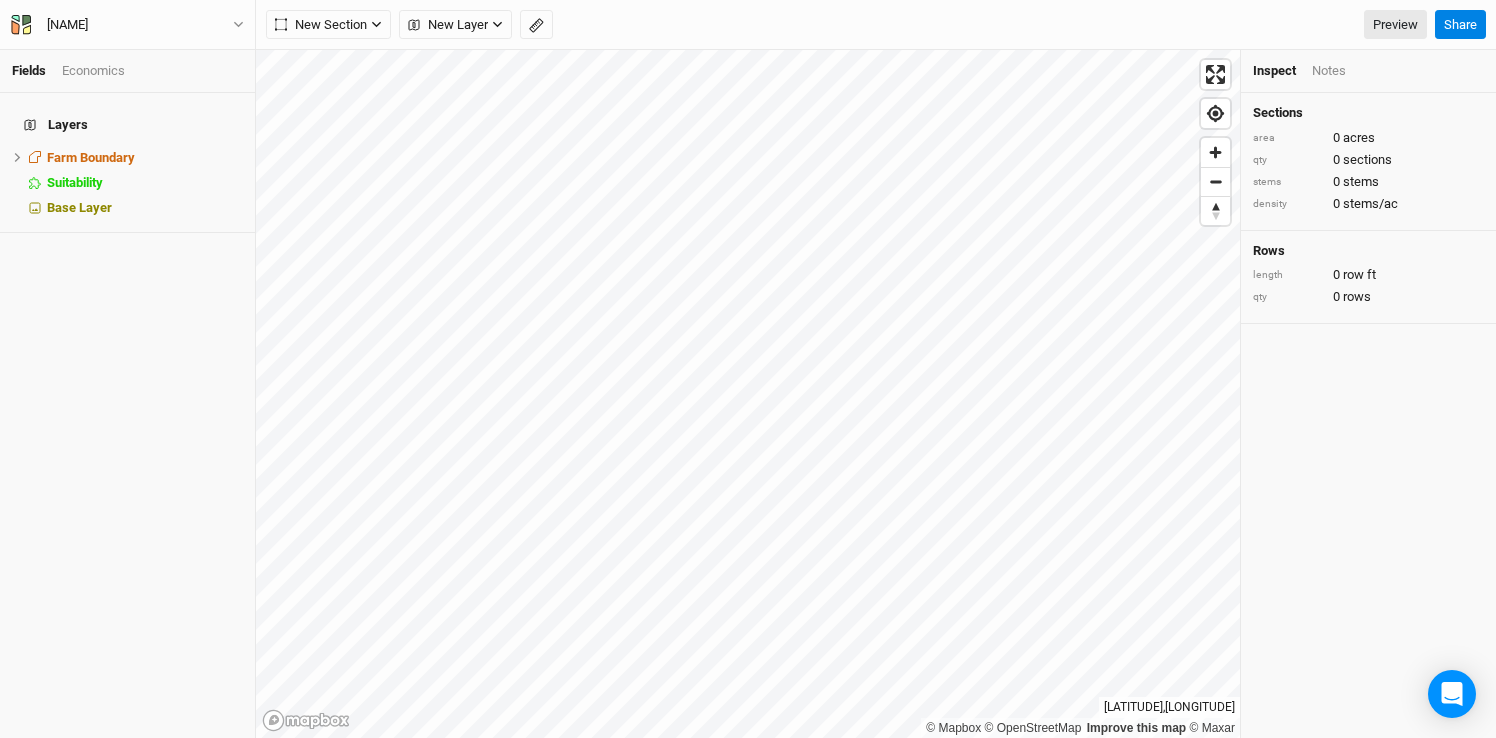 drag, startPoint x: 1332, startPoint y: 428, endPoint x: 1314, endPoint y: 428, distance: 18 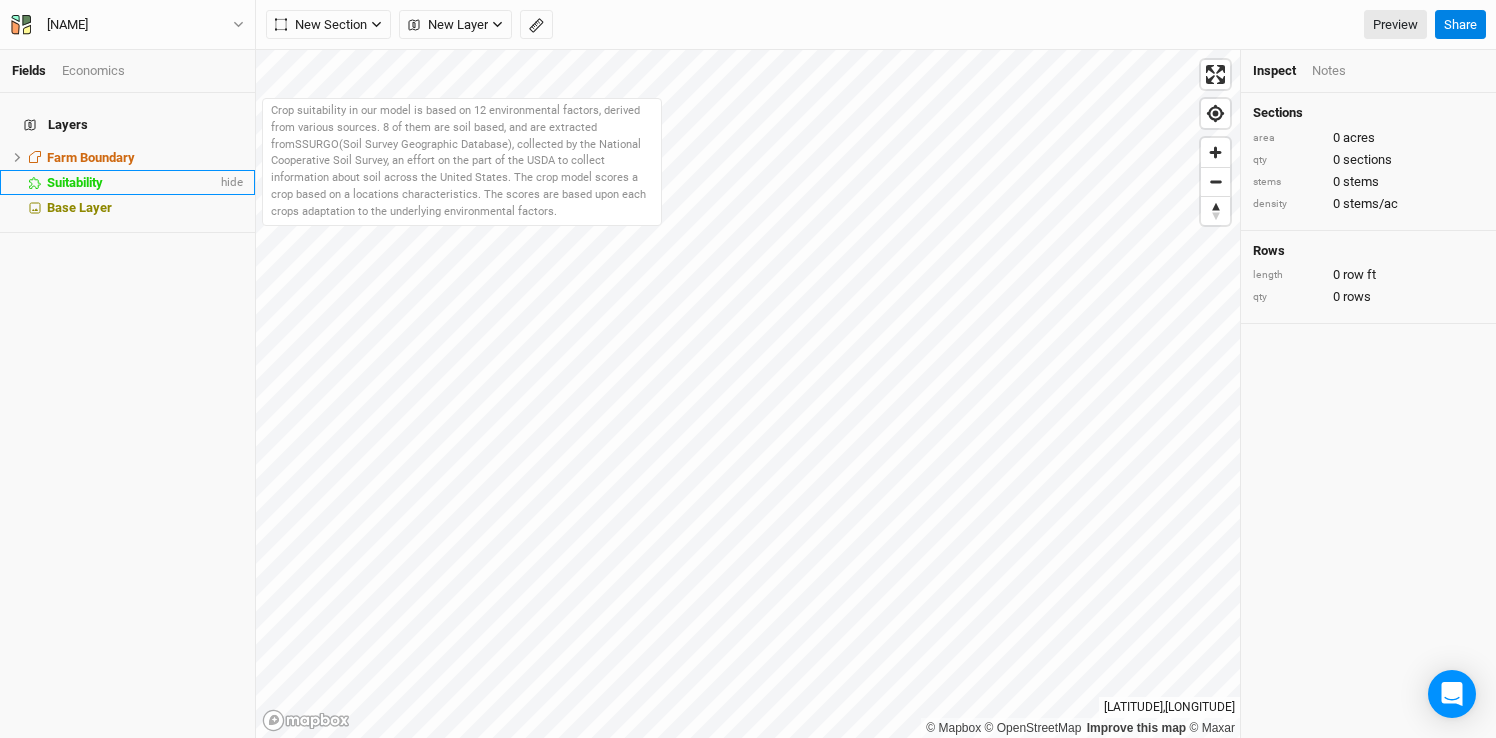 click on "Suitability" at bounding box center (75, 182) 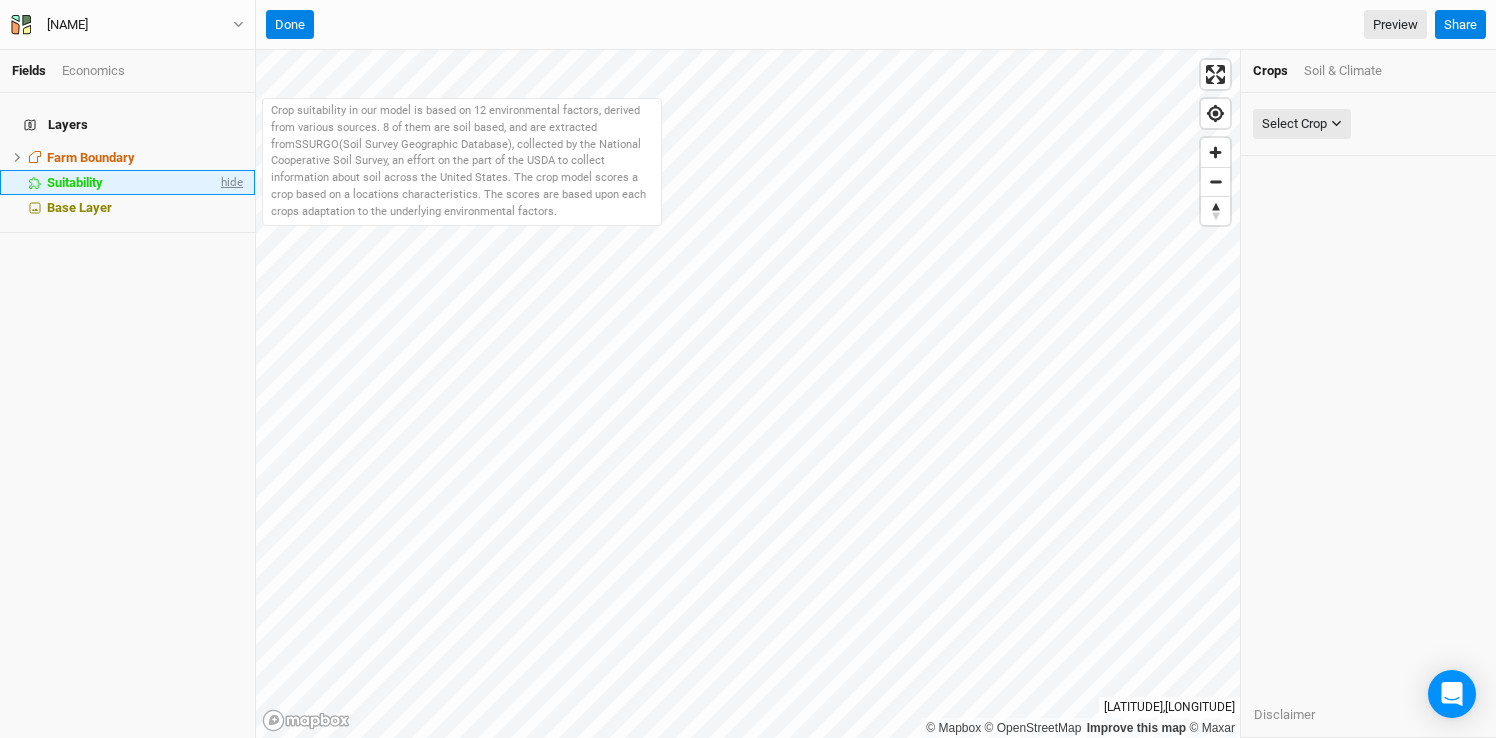 click on "hide" at bounding box center [230, 182] 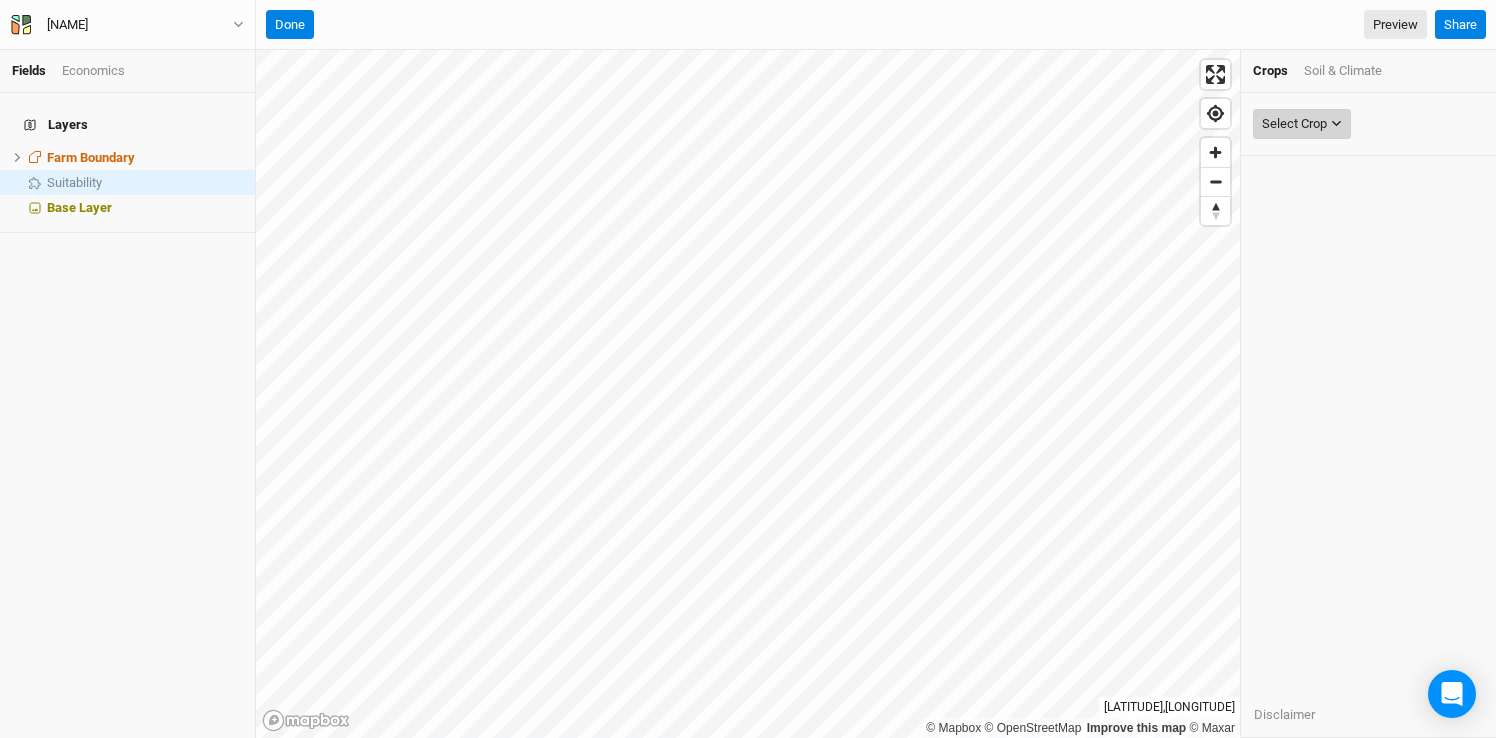 click 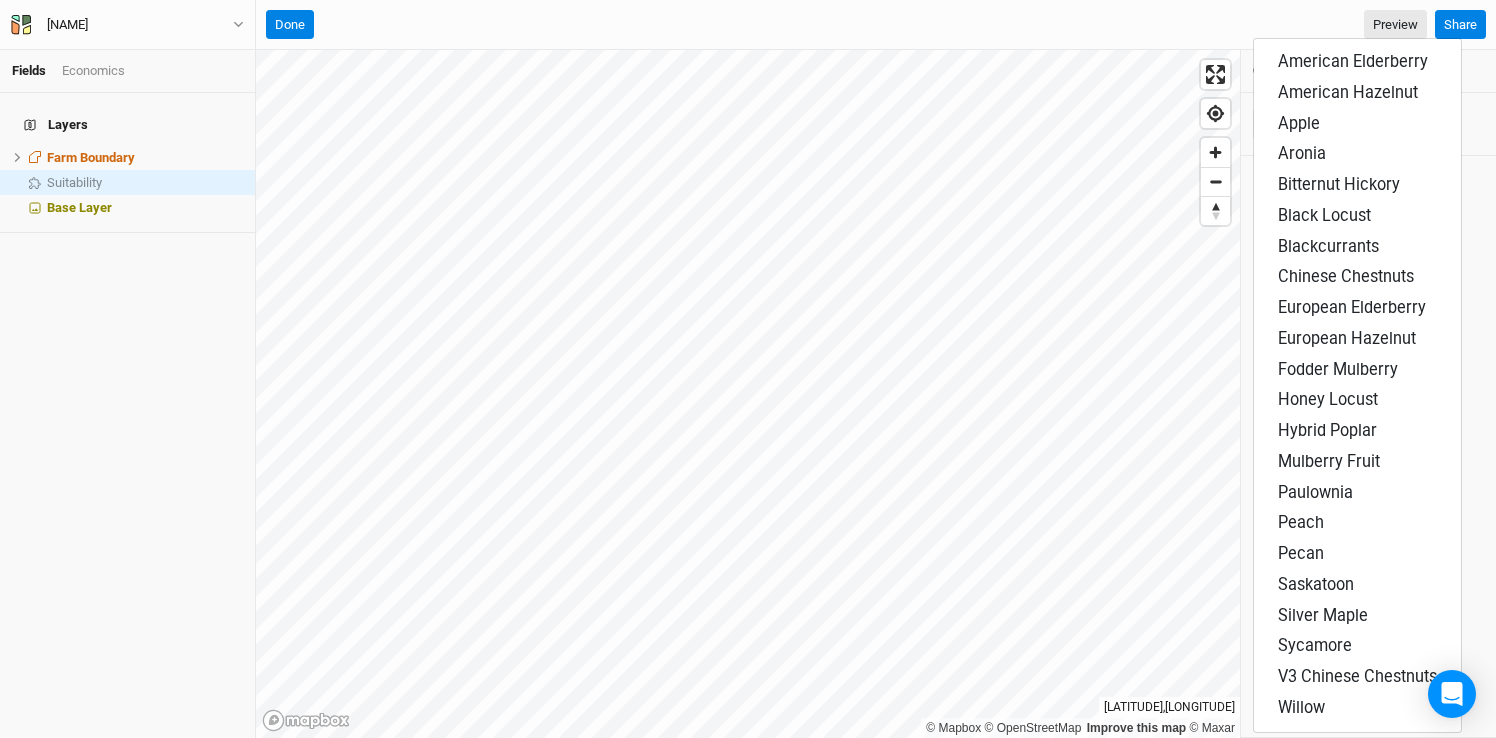 click on "Done Preview" at bounding box center (846, 25) 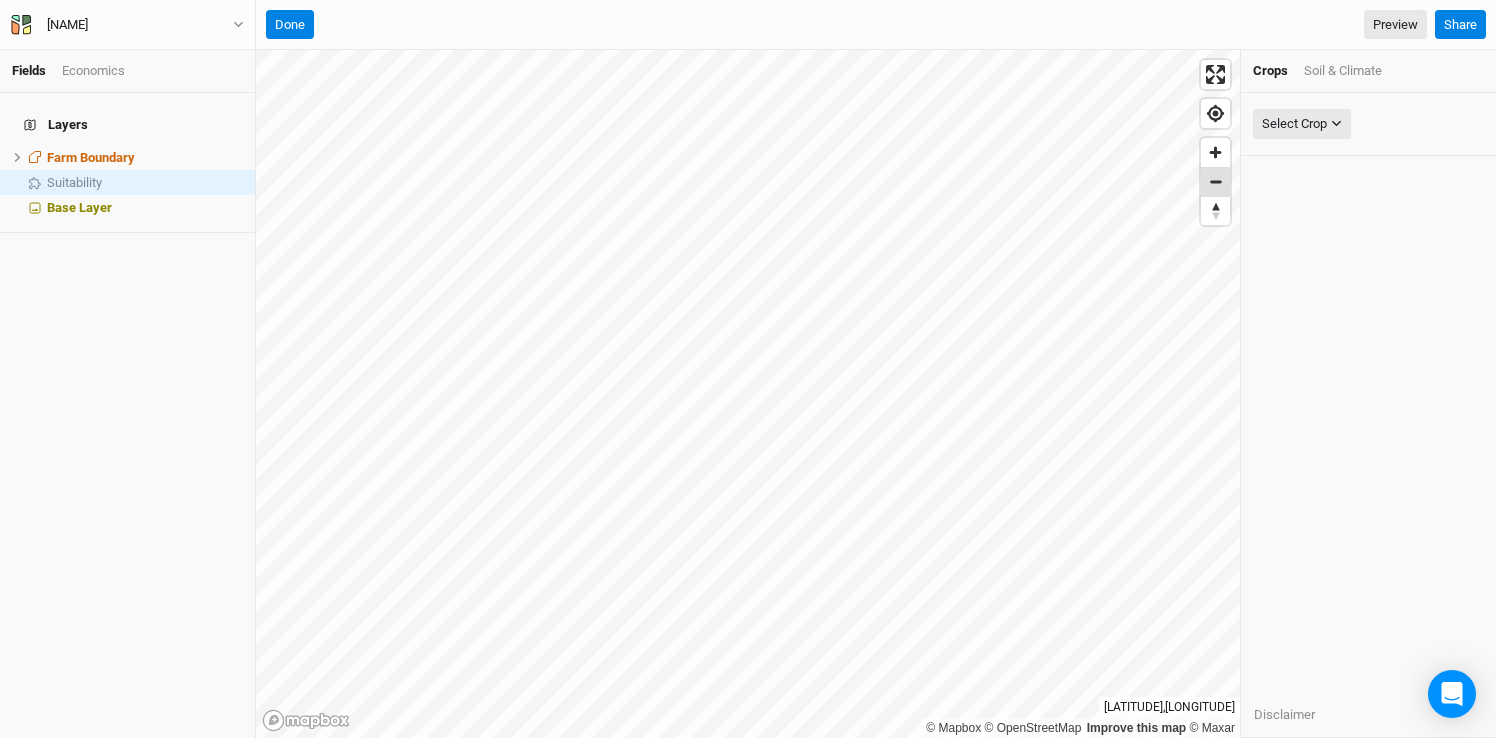 click at bounding box center [1215, 182] 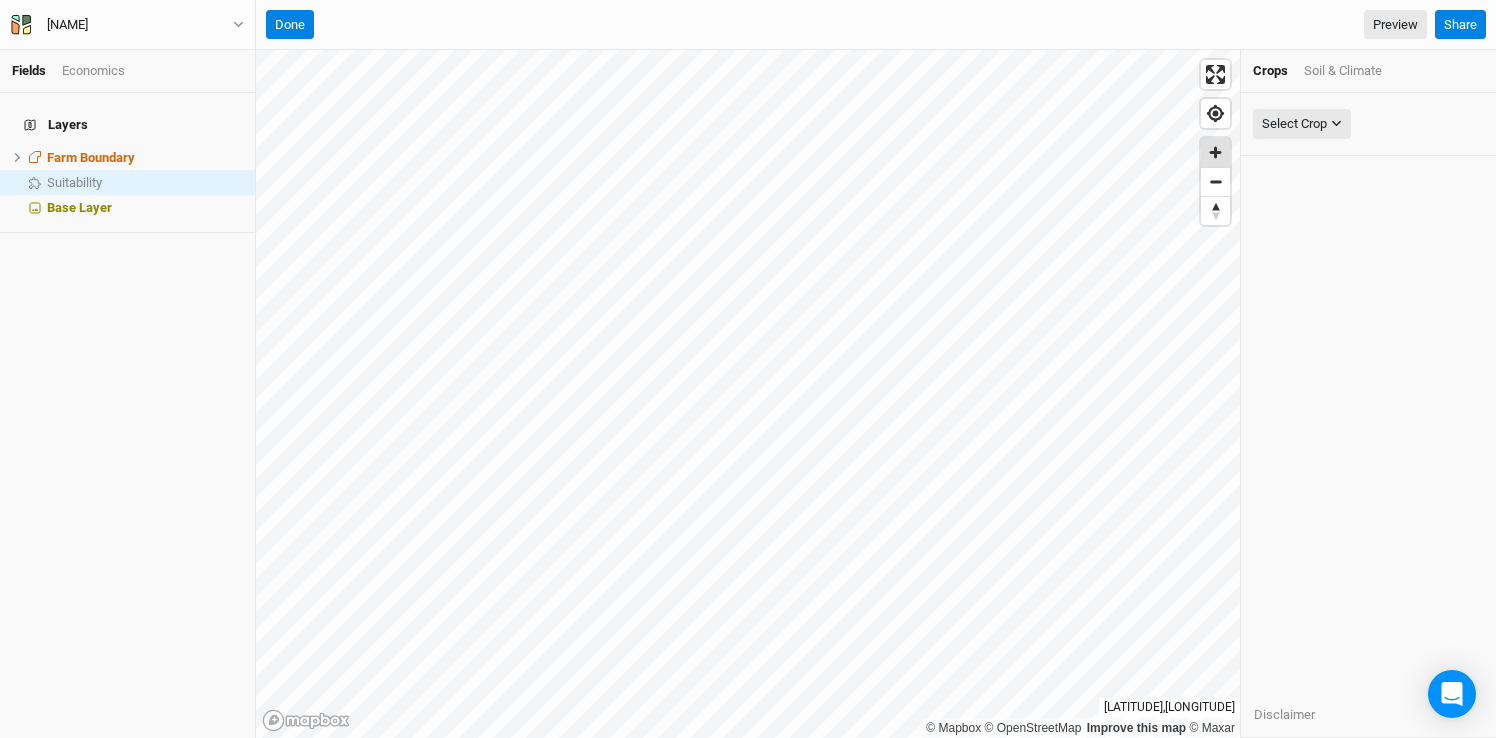 click at bounding box center [1215, 152] 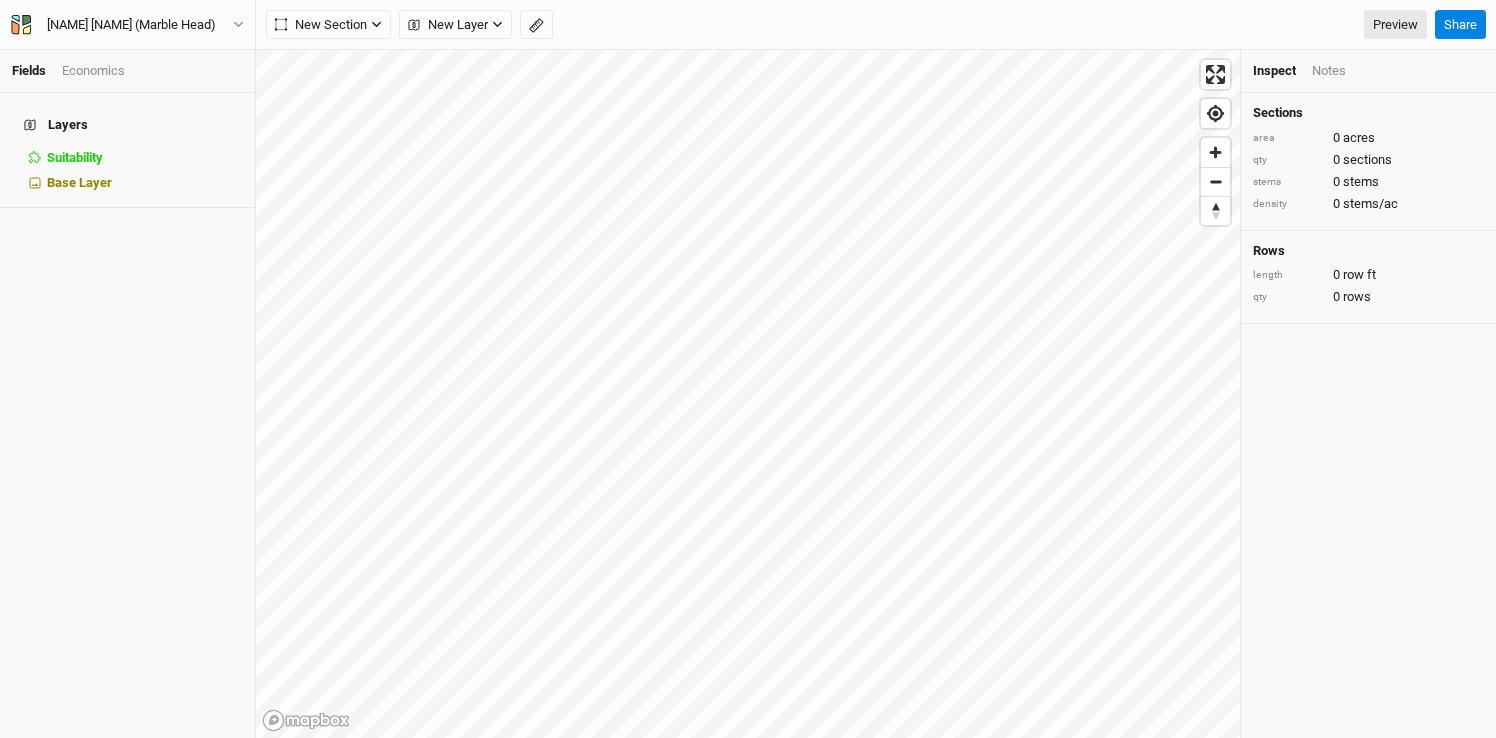 scroll, scrollTop: 0, scrollLeft: 0, axis: both 